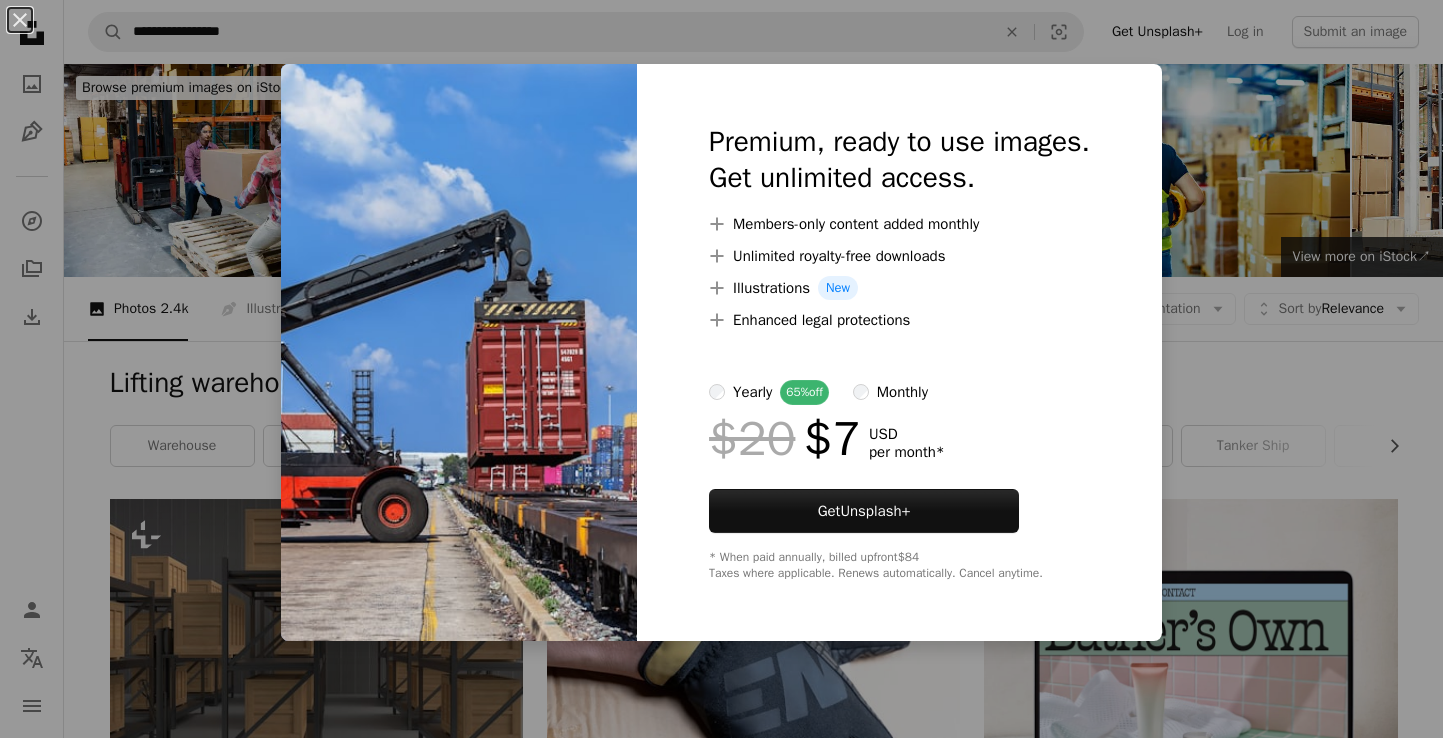 scroll, scrollTop: 2354, scrollLeft: 0, axis: vertical 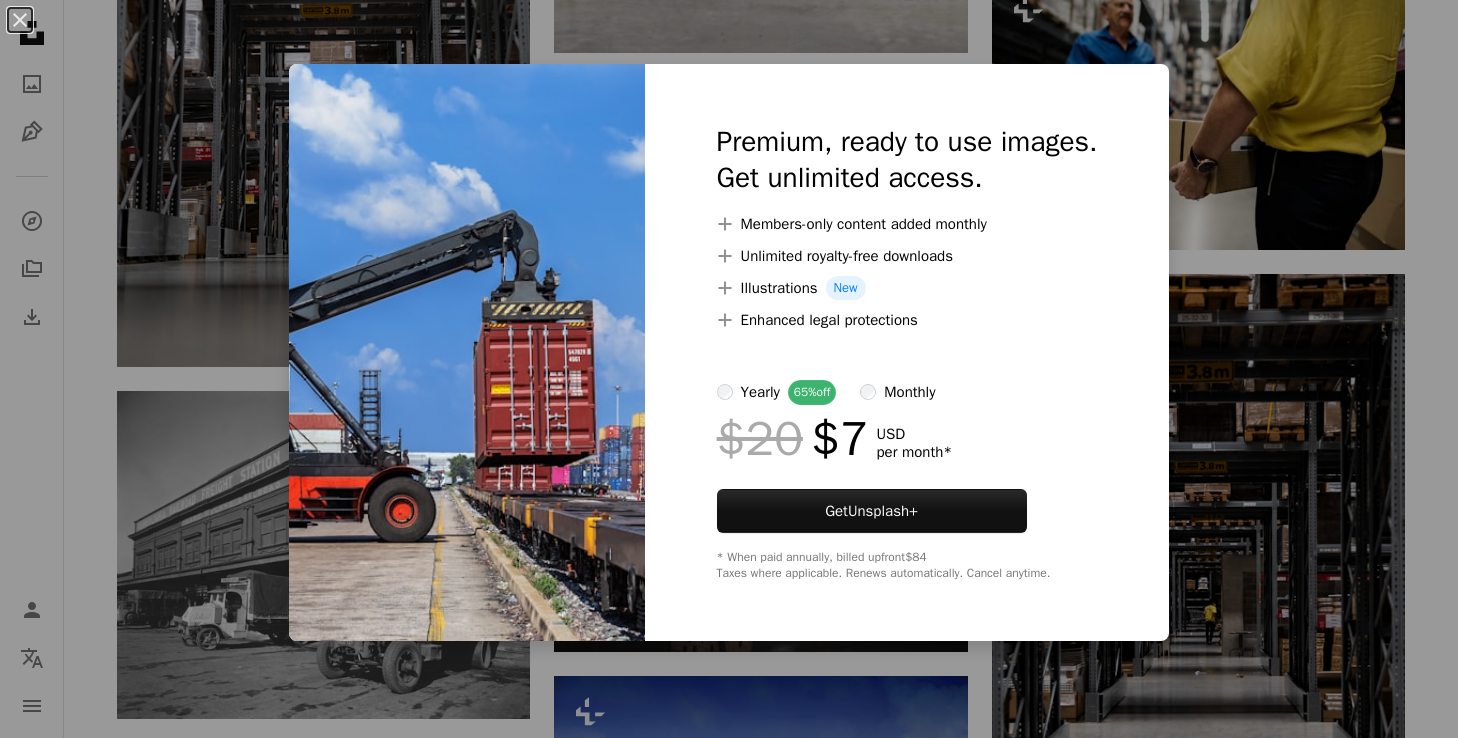 click on "An X shape Premium, ready to use images. Get unlimited access. A plus sign Members-only content added monthly A plus sign Unlimited royalty-free downloads A plus sign Illustrations  New A plus sign Enhanced legal protections yearly 65%  off monthly $20   $7 USD per month * Get  Unsplash+ * When paid annually, billed upfront  $84 Taxes where applicable. Renews automatically. Cancel anytime." at bounding box center [729, 369] 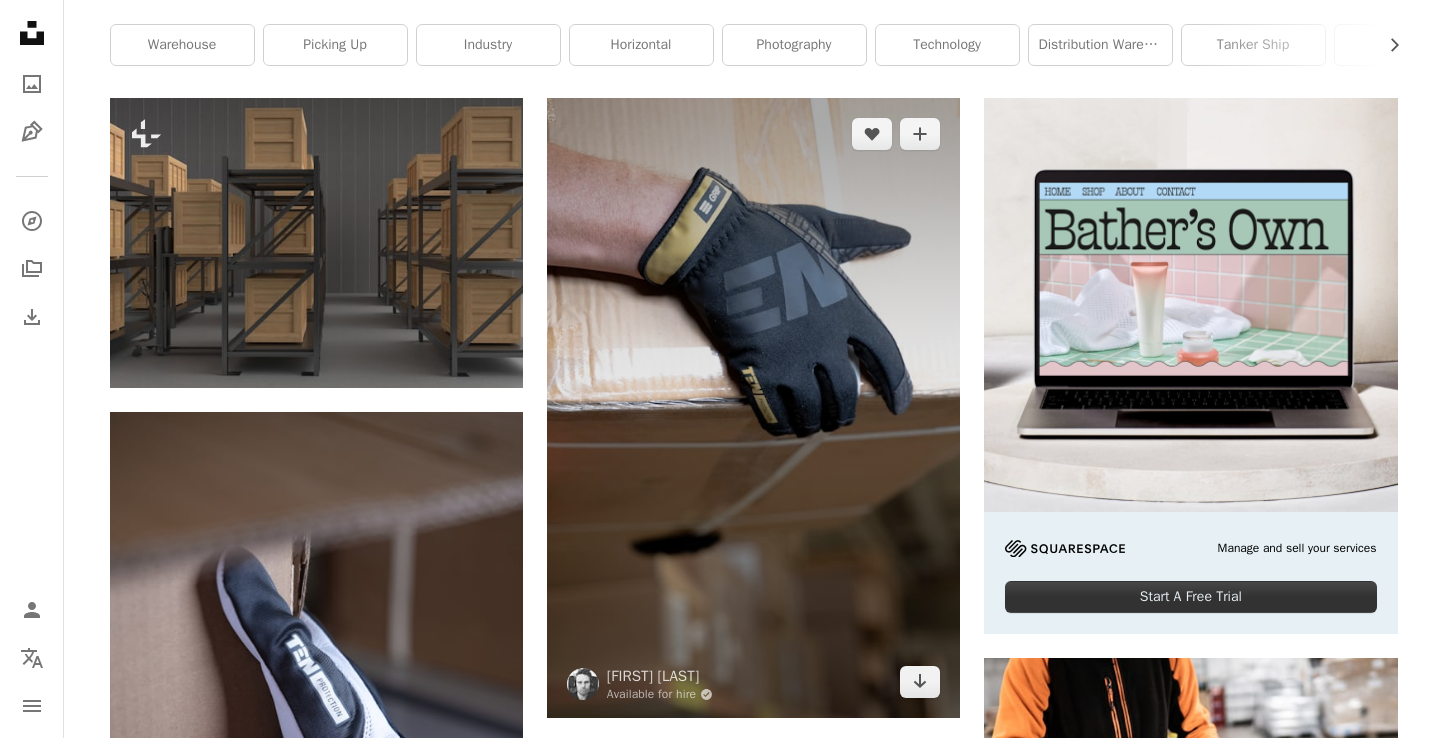 scroll, scrollTop: 437, scrollLeft: 0, axis: vertical 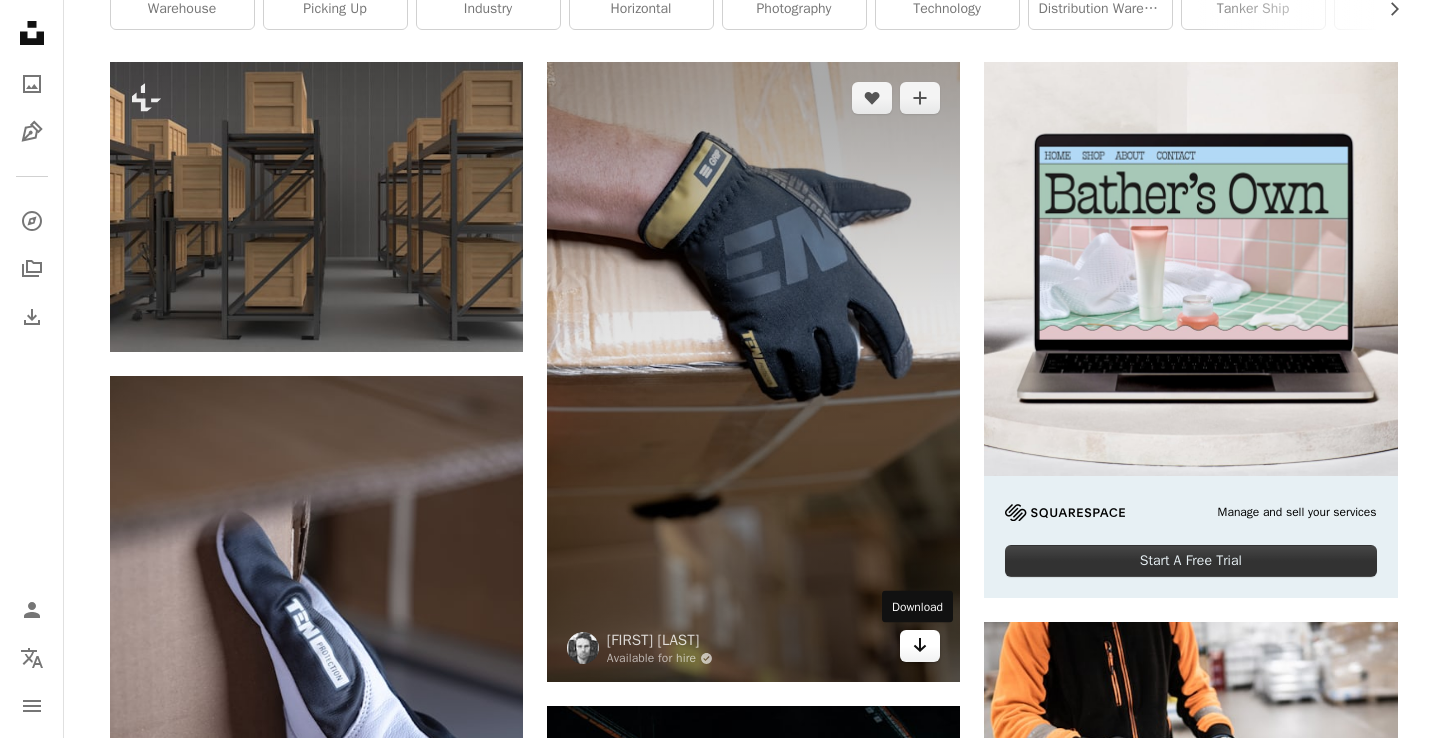 click on "Arrow pointing down" 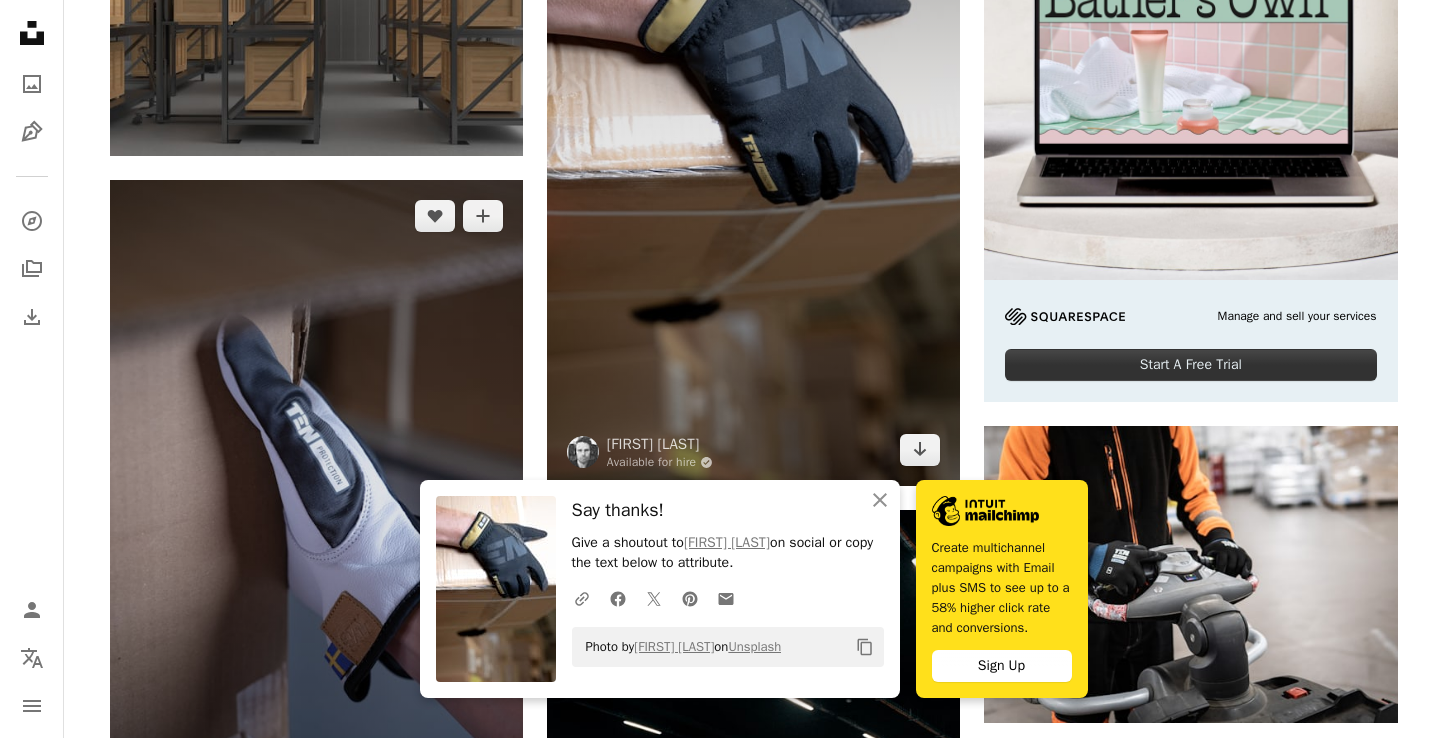 scroll, scrollTop: 668, scrollLeft: 0, axis: vertical 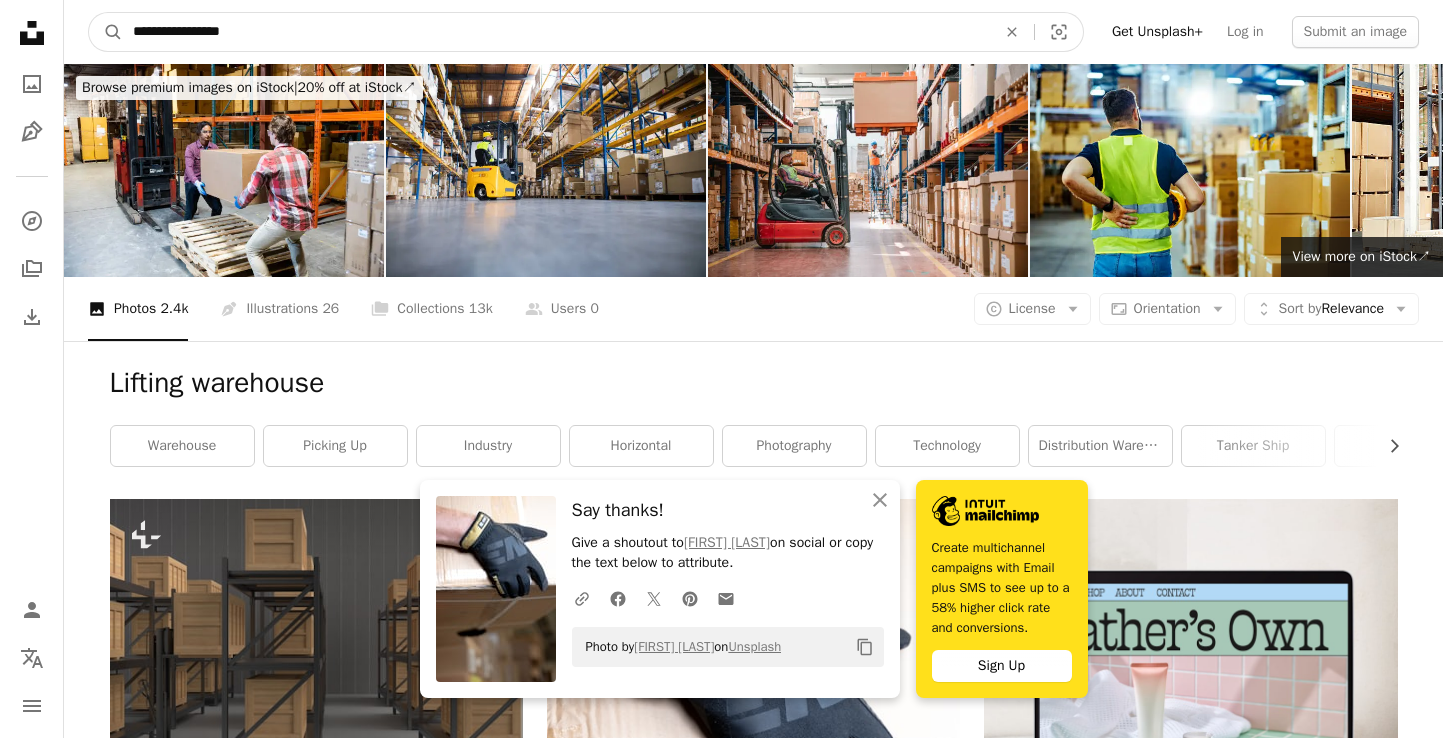 click on "**********" at bounding box center [556, 32] 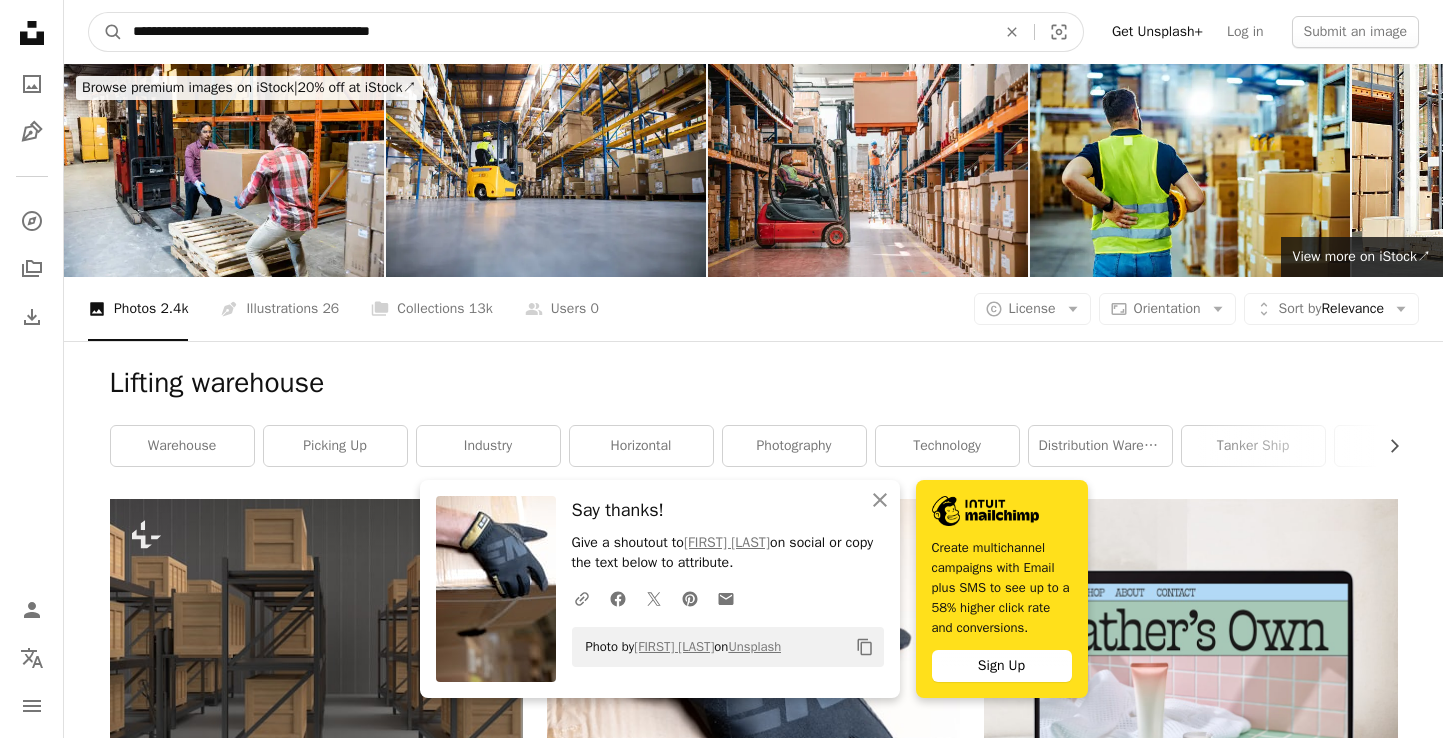 drag, startPoint x: 289, startPoint y: 30, endPoint x: 508, endPoint y: 47, distance: 219.65883 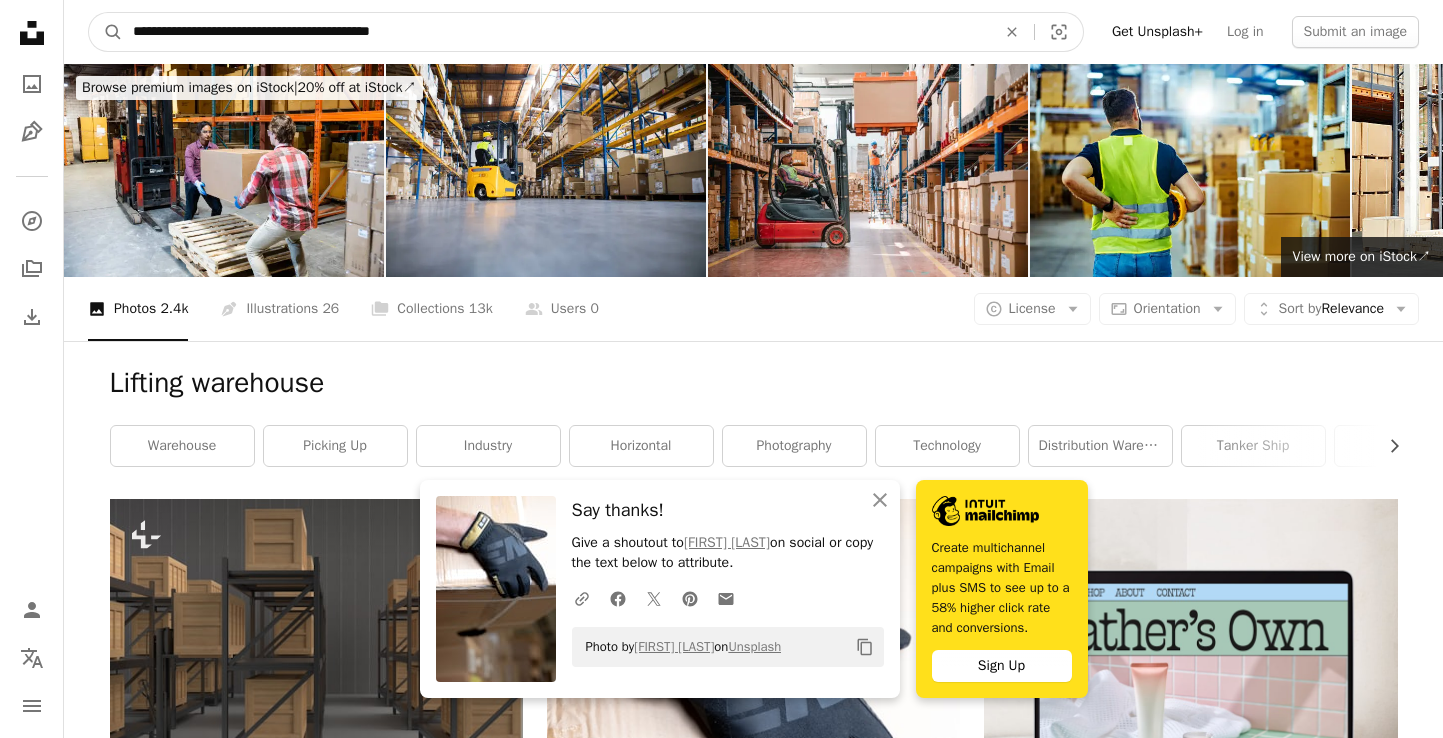 drag, startPoint x: 484, startPoint y: 27, endPoint x: 279, endPoint y: 31, distance: 205.03902 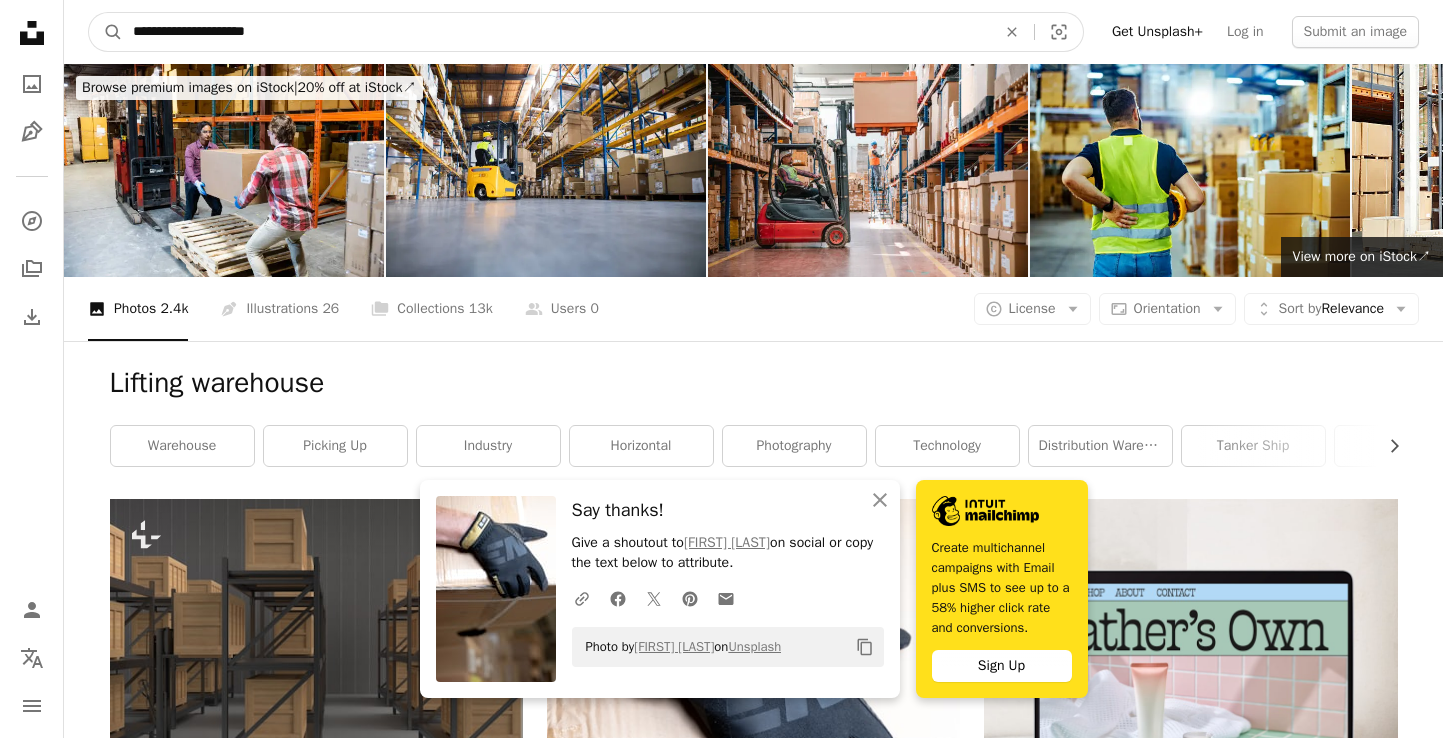 click on "A magnifying glass" at bounding box center [106, 32] 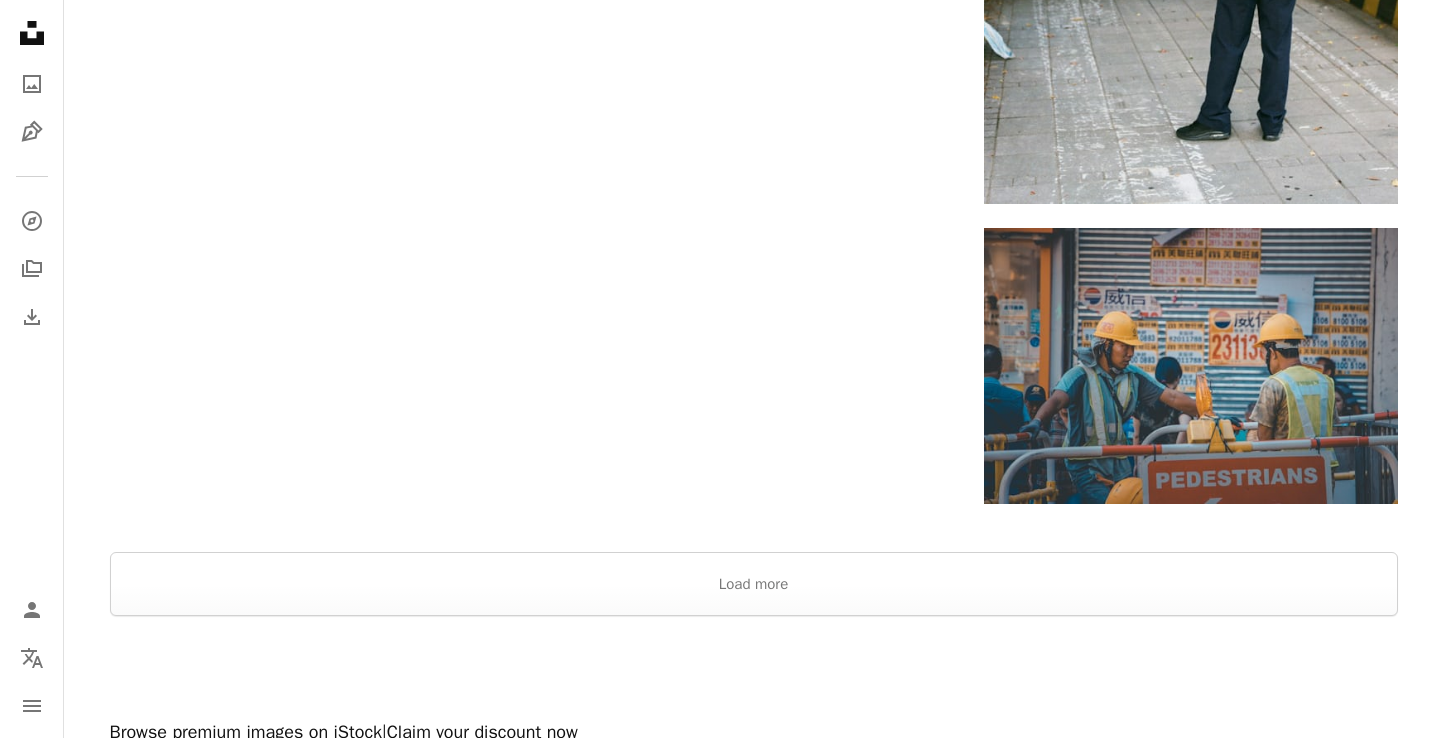 scroll, scrollTop: 3171, scrollLeft: 0, axis: vertical 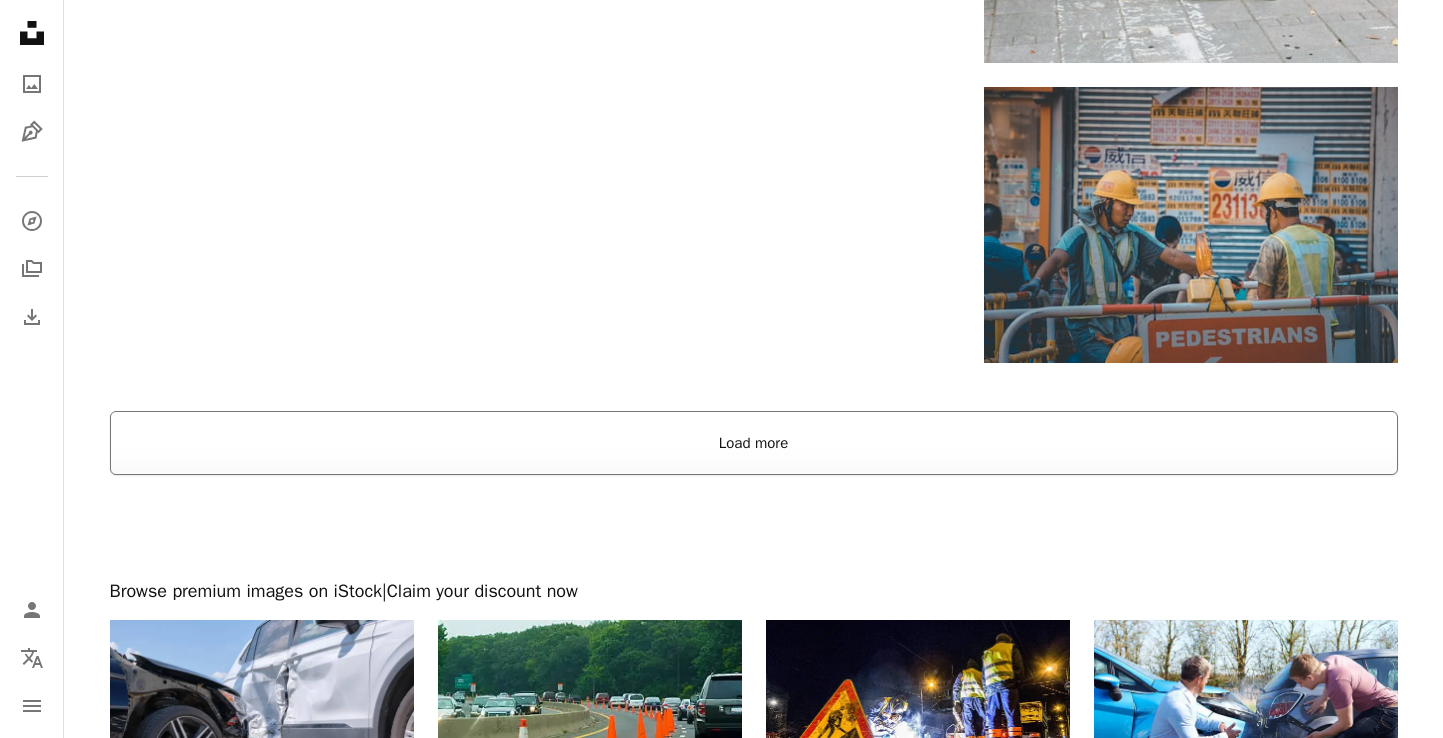 click on "Load more" at bounding box center (754, 443) 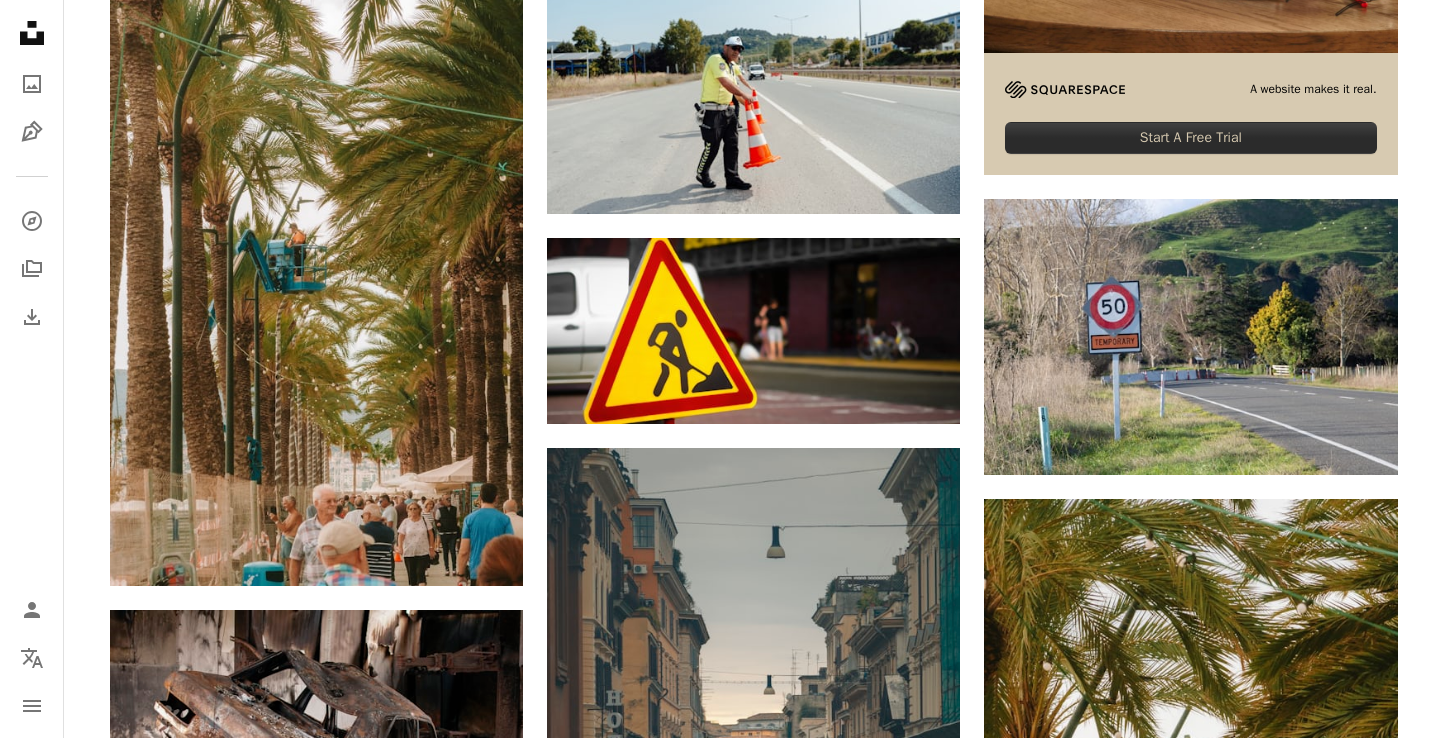 scroll, scrollTop: 0, scrollLeft: 0, axis: both 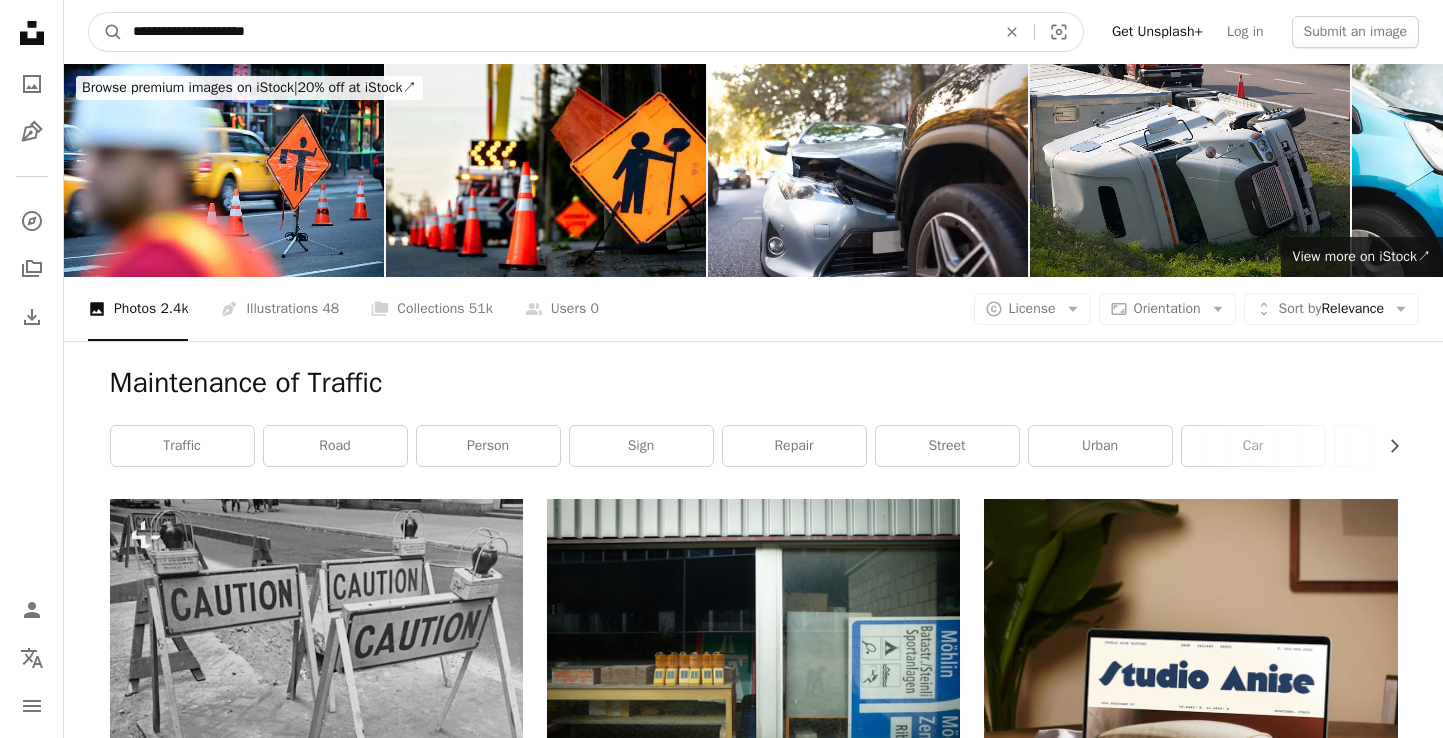 click on "**********" at bounding box center [556, 32] 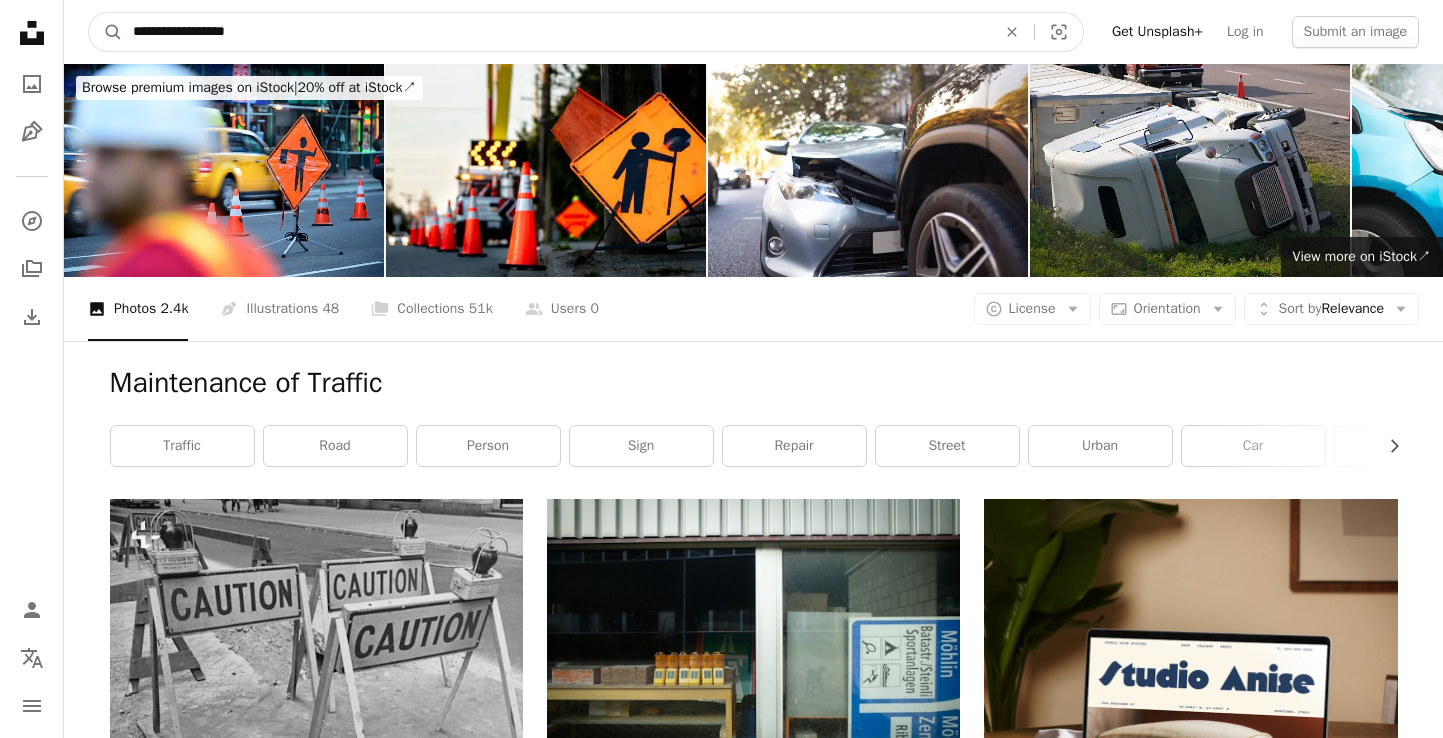 type on "**********" 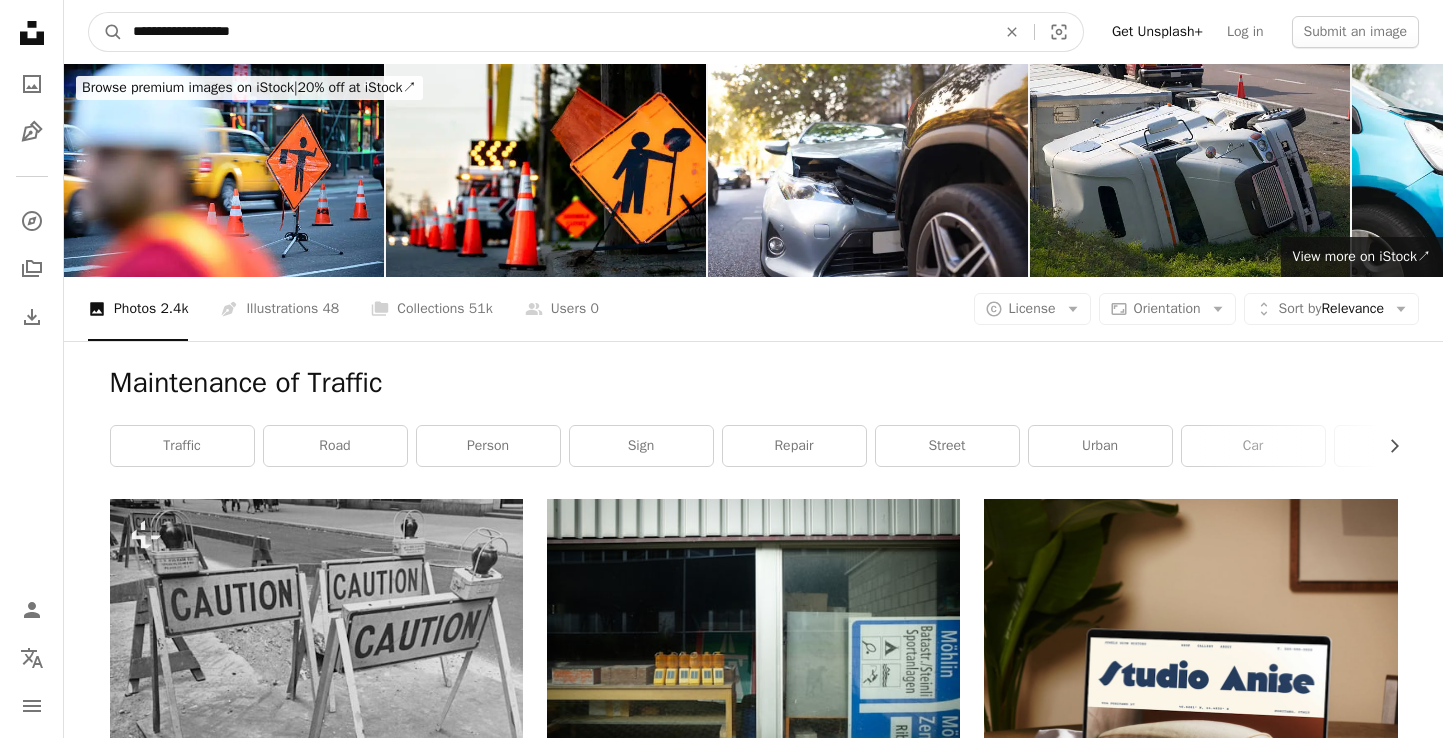 click on "A magnifying glass" at bounding box center (106, 32) 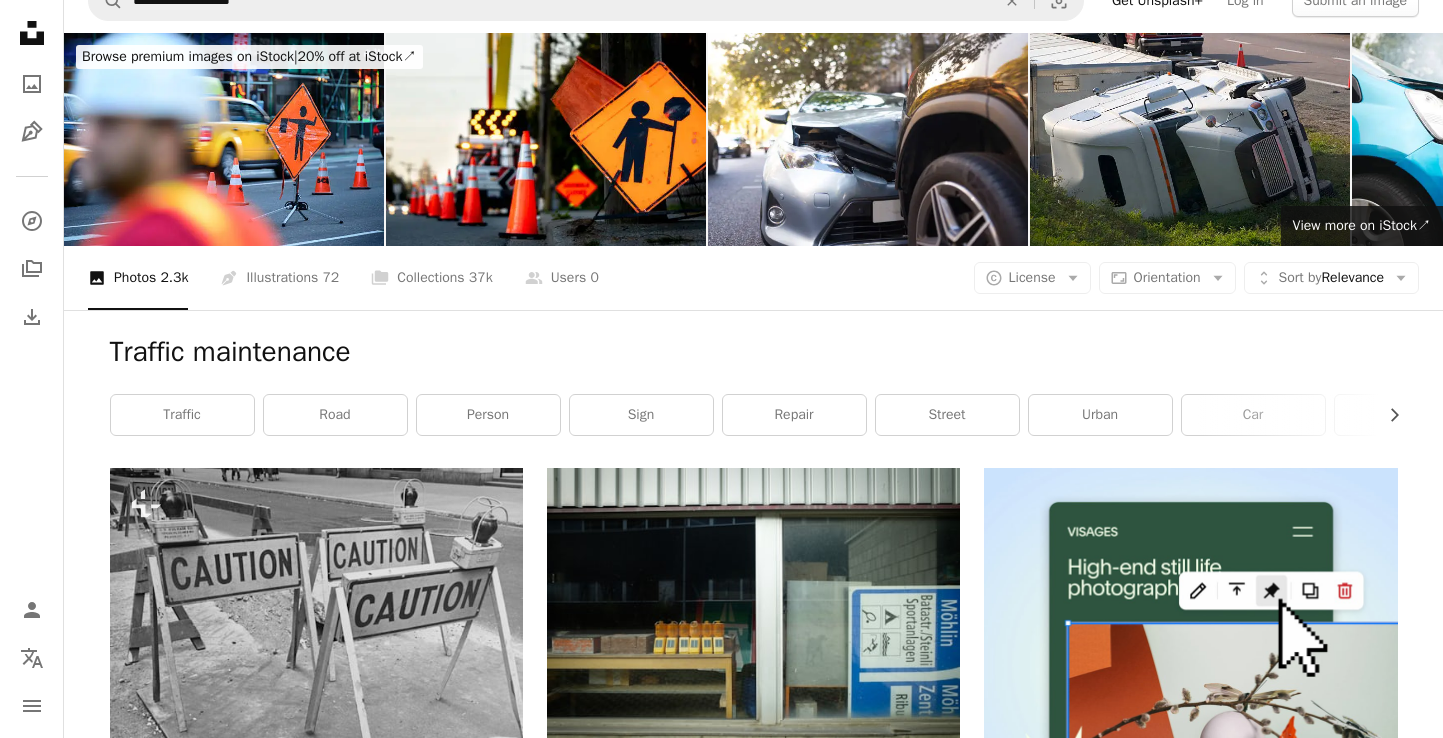 scroll, scrollTop: 0, scrollLeft: 0, axis: both 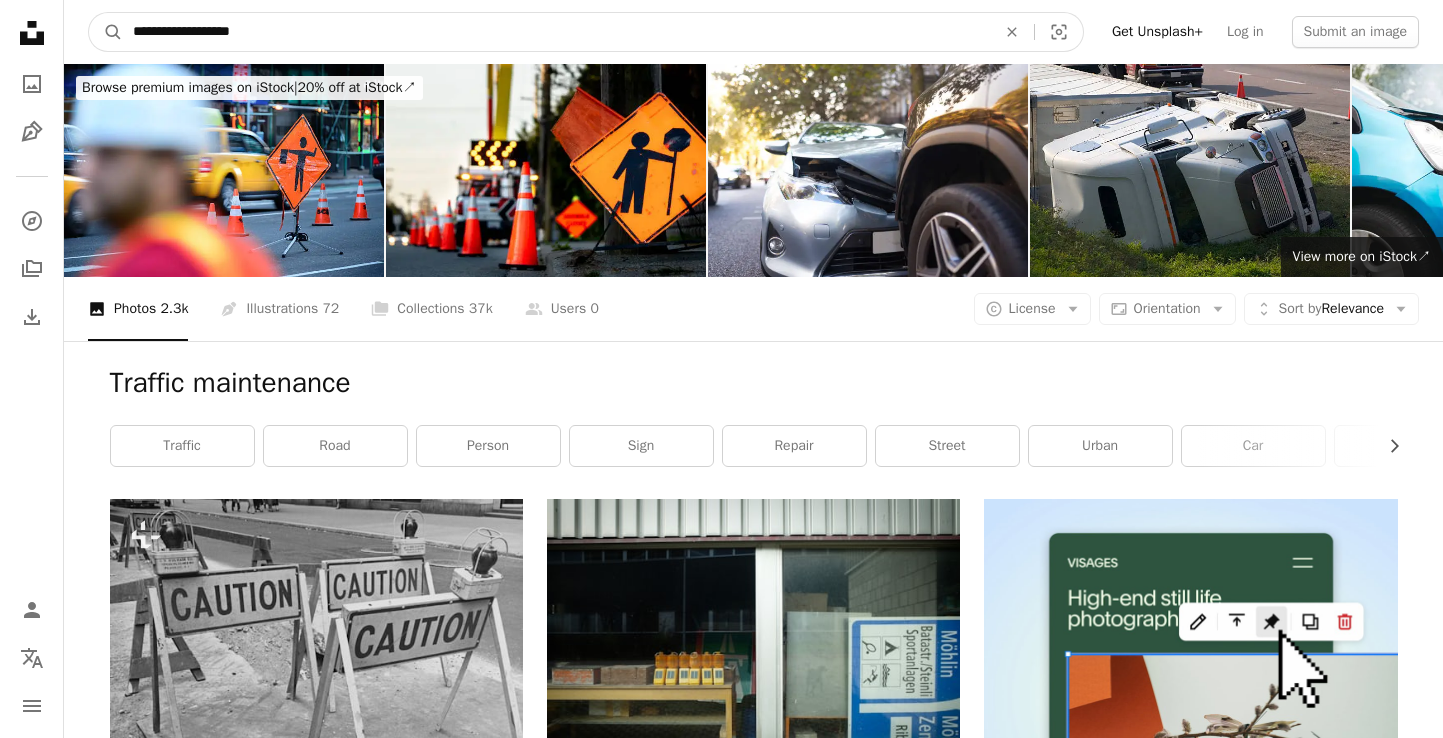 click on "**********" at bounding box center (556, 32) 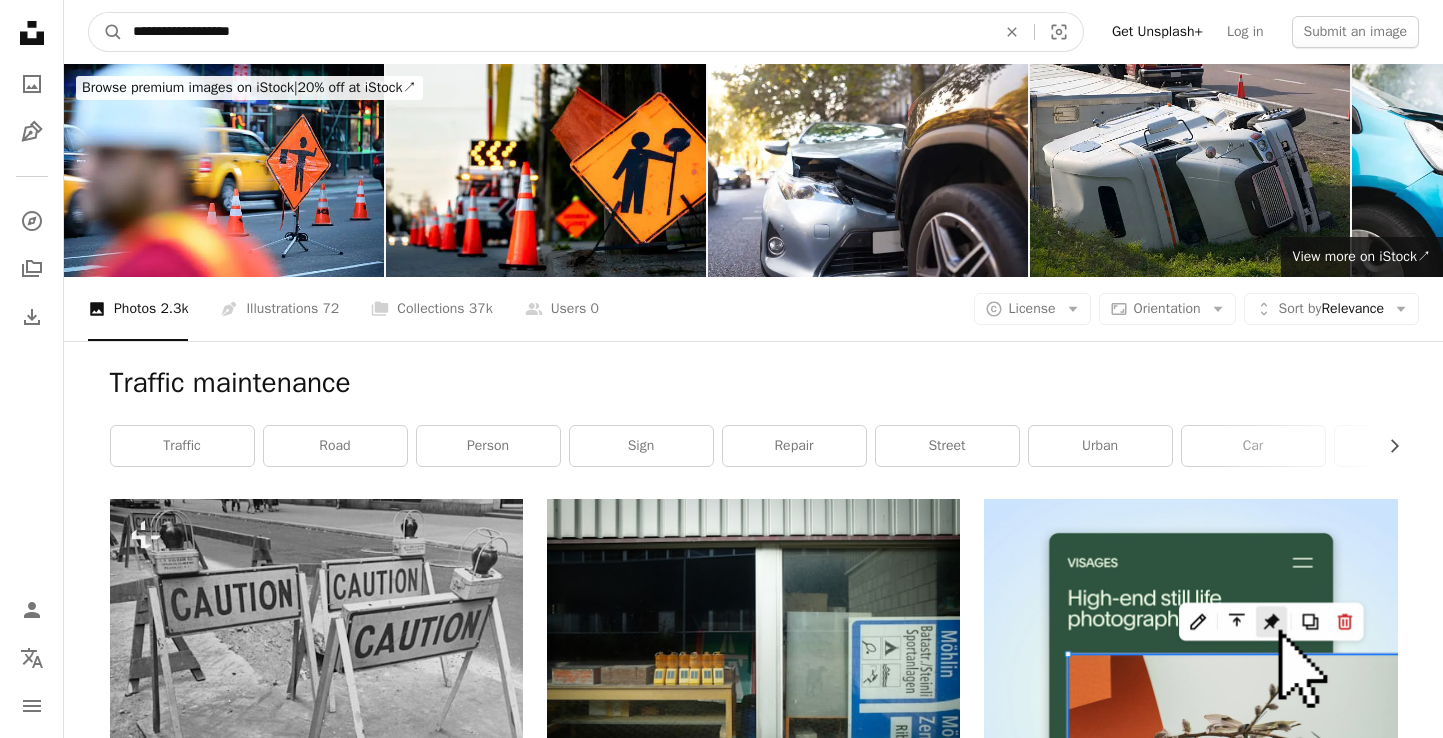 click on "**********" at bounding box center [556, 32] 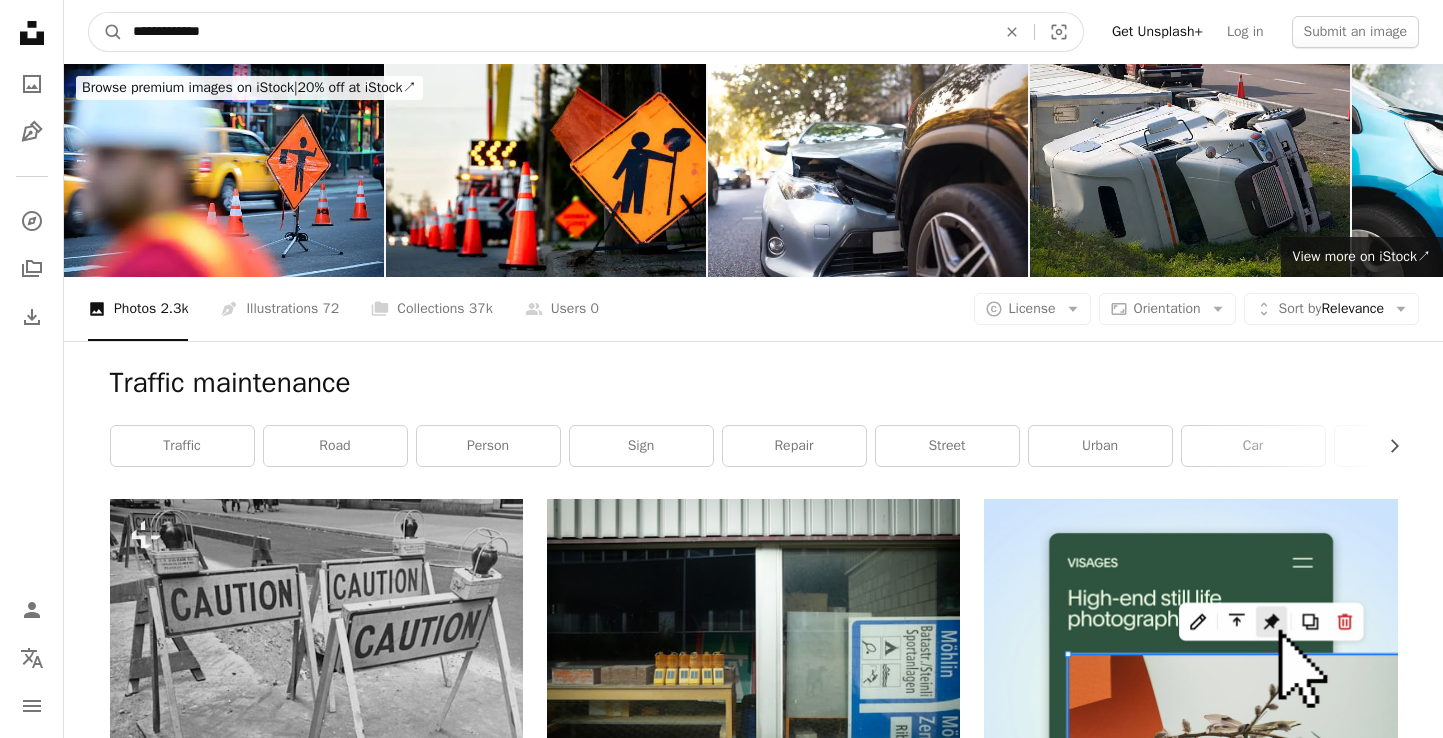 type on "**********" 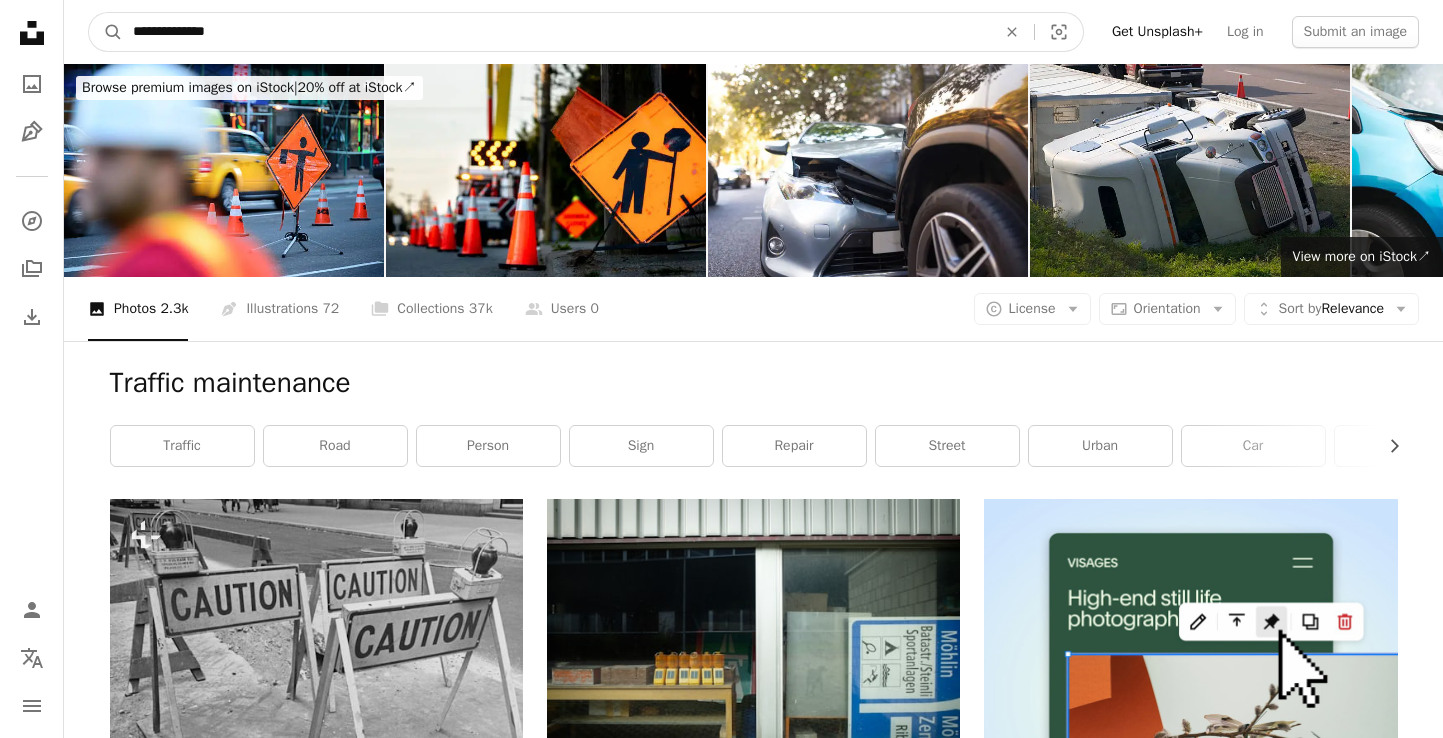 click on "A magnifying glass" at bounding box center [106, 32] 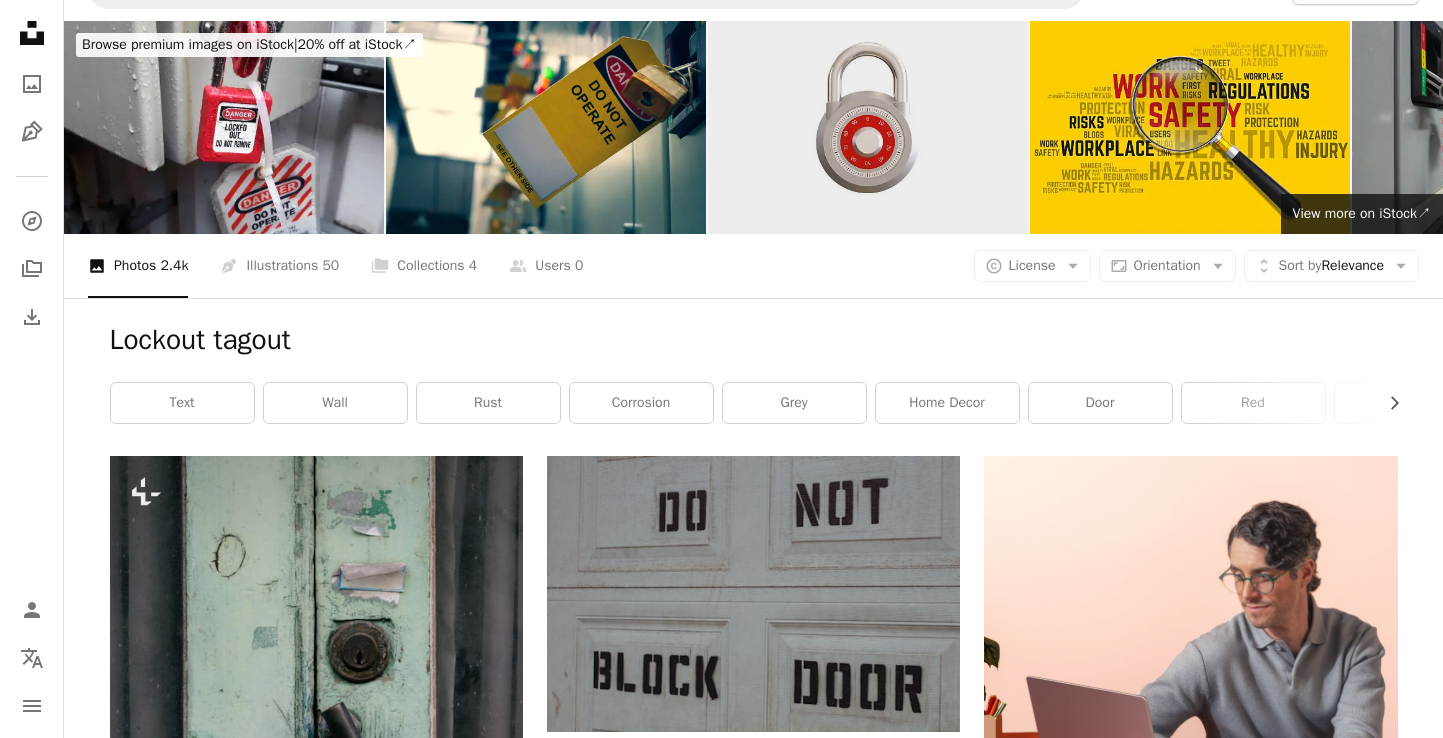 scroll, scrollTop: 0, scrollLeft: 0, axis: both 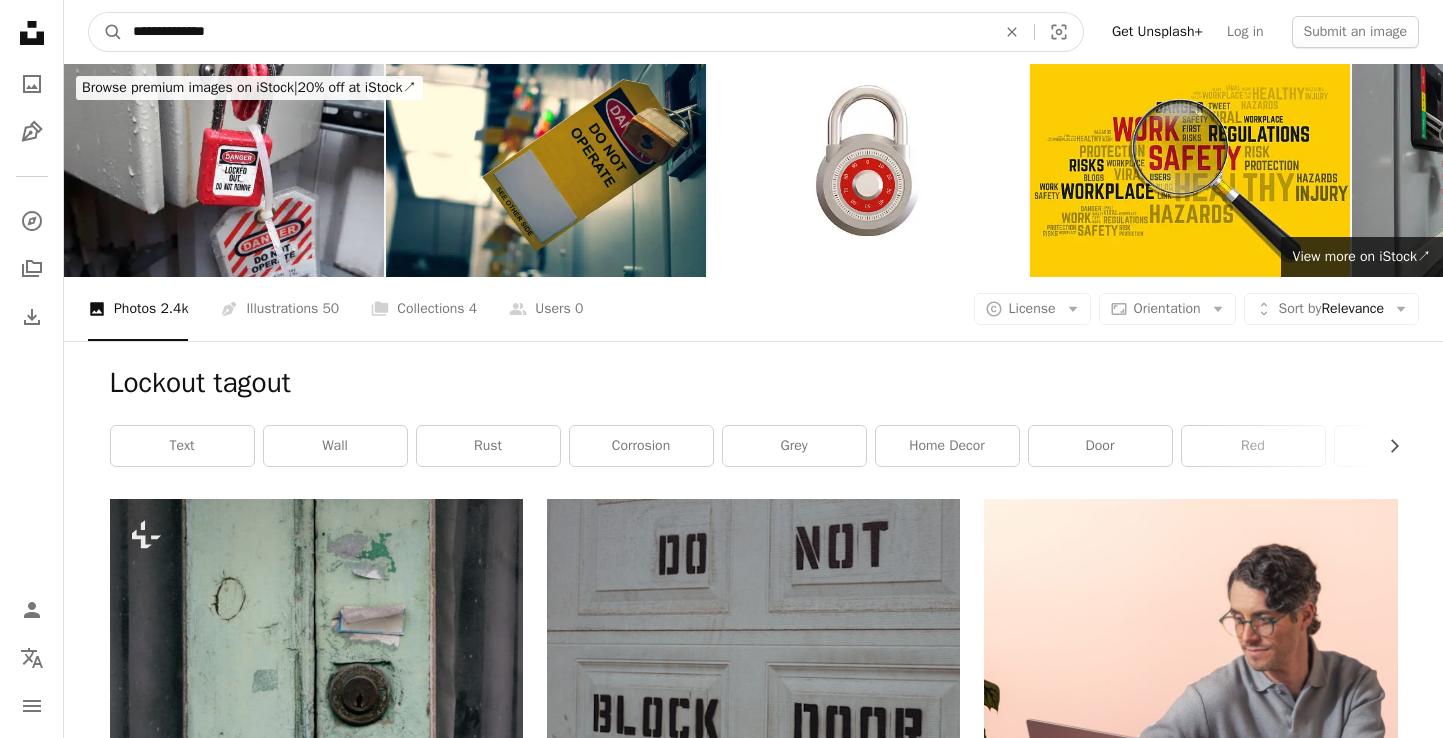 click on "**********" at bounding box center (556, 32) 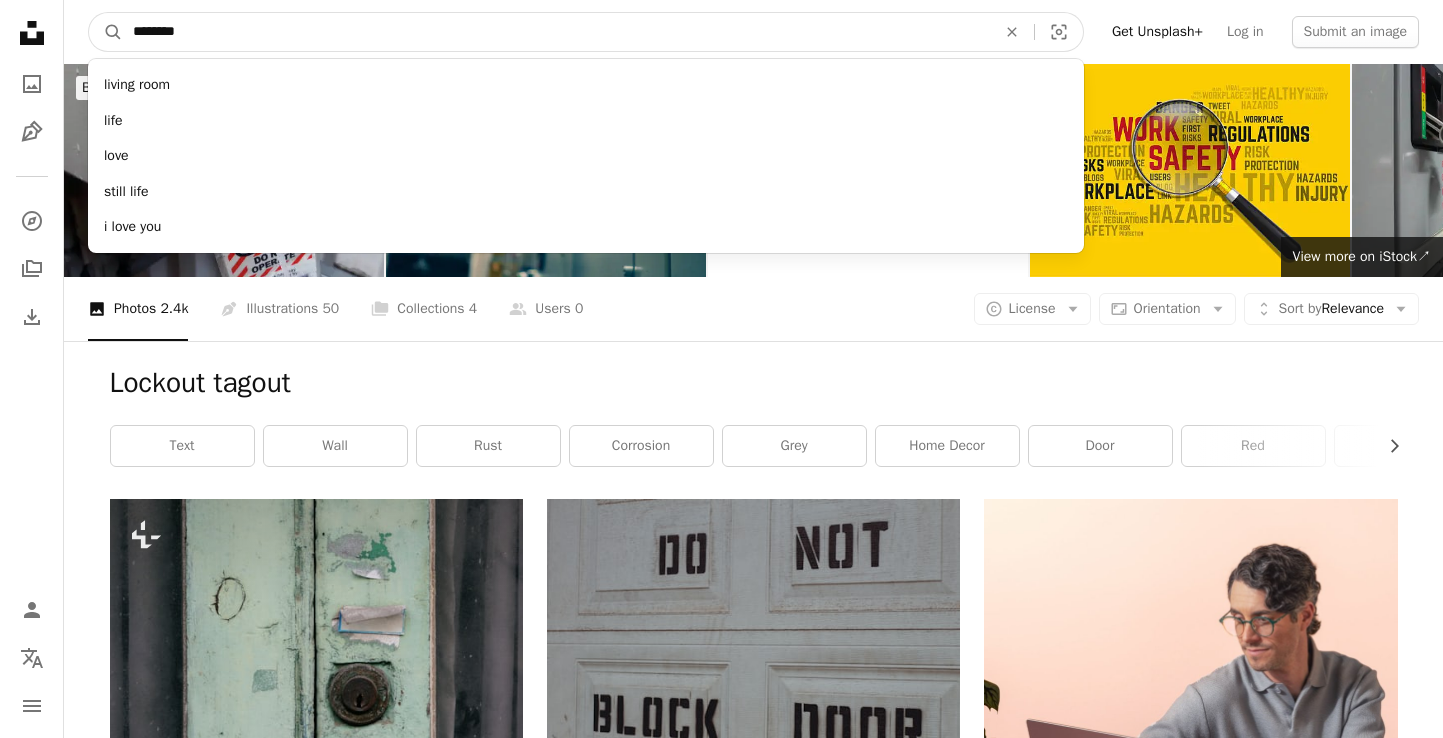type on "*********" 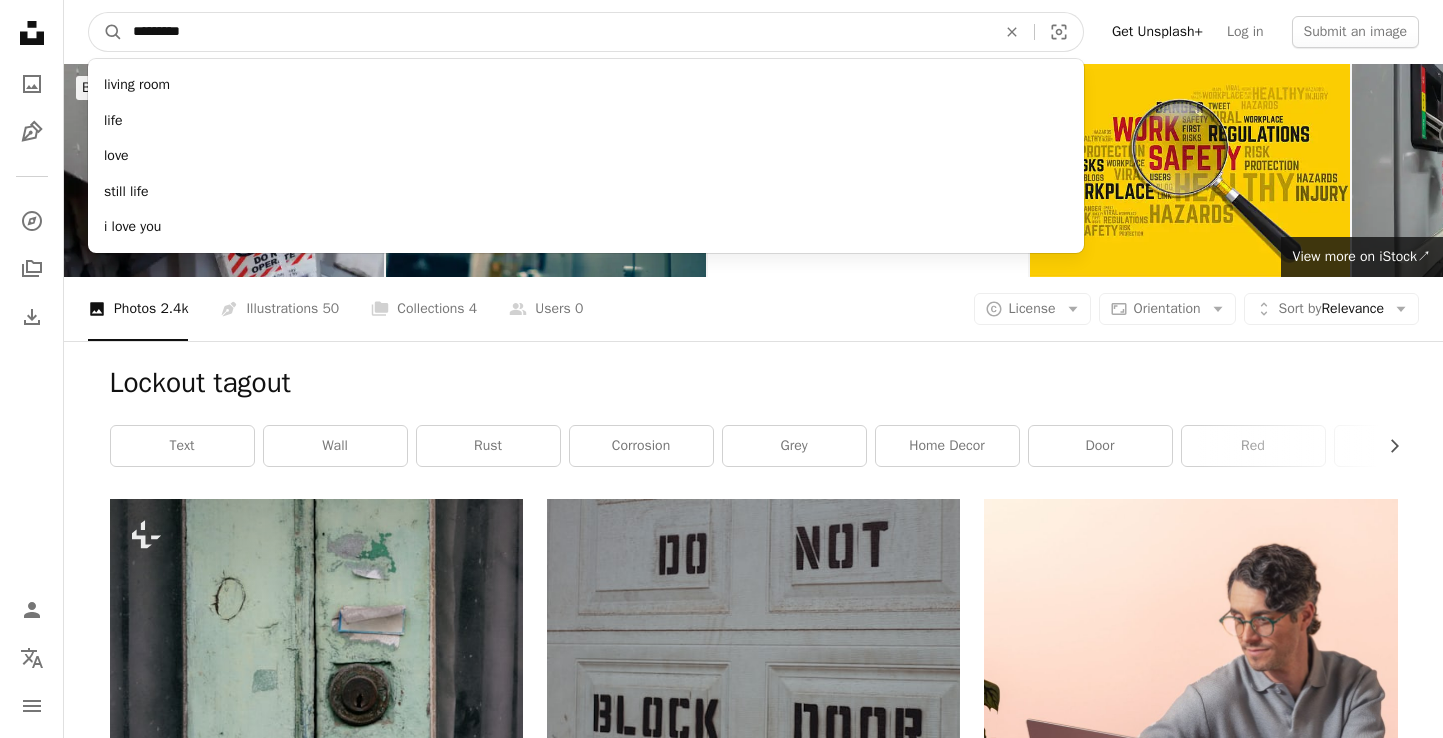 click on "A magnifying glass" at bounding box center [106, 32] 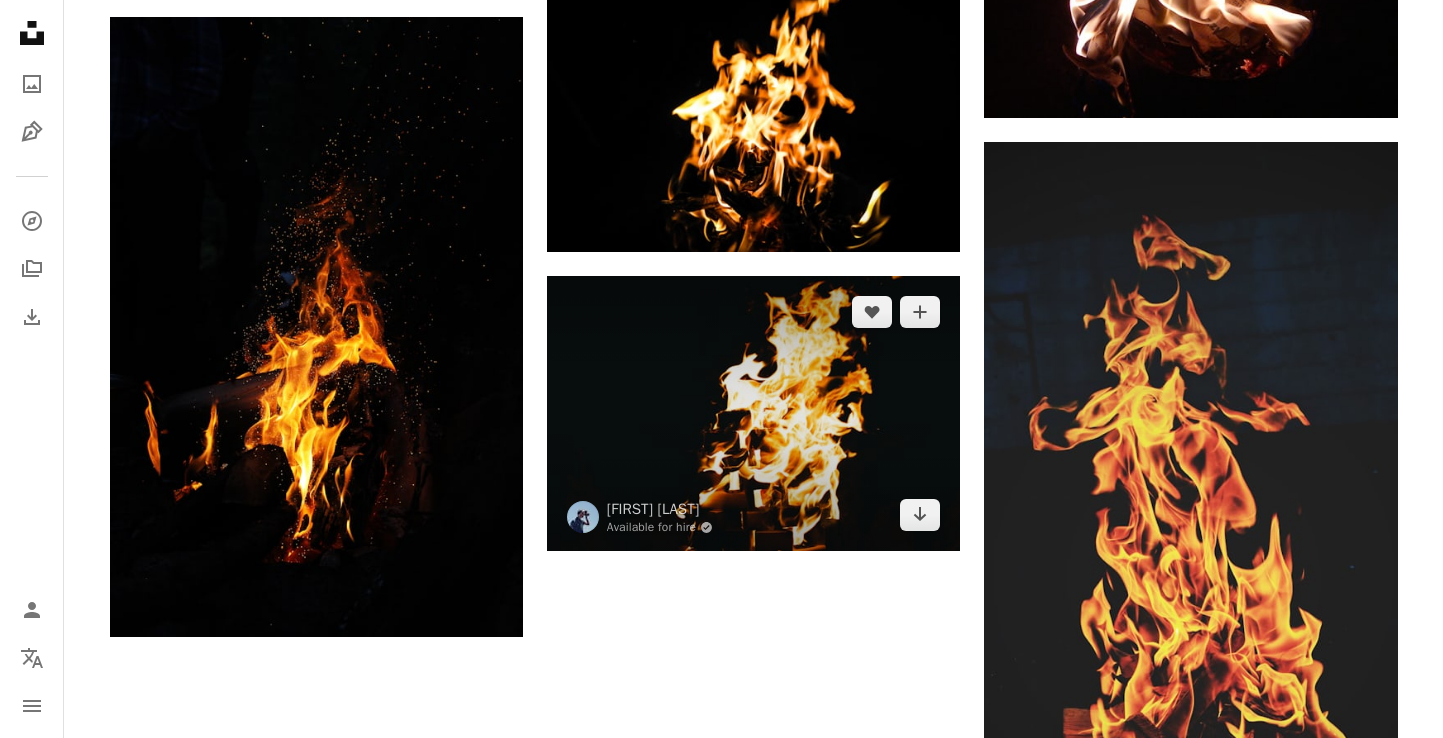 scroll, scrollTop: 2985, scrollLeft: 0, axis: vertical 